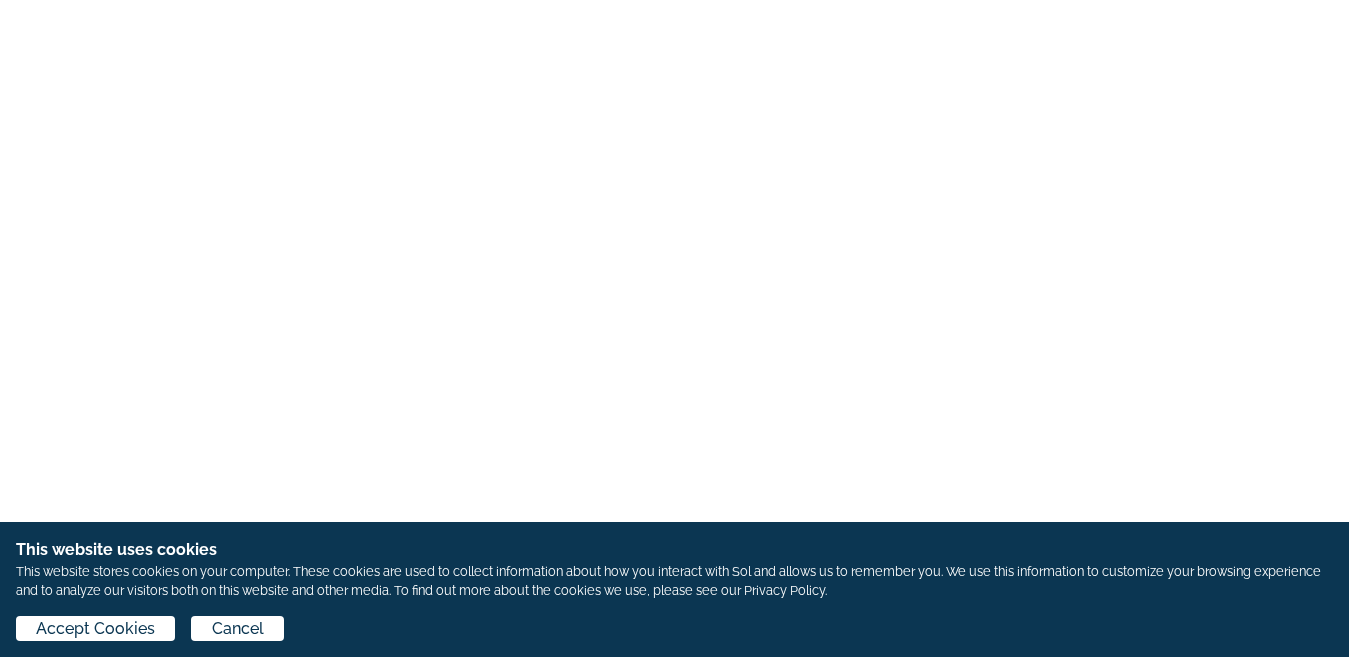 scroll, scrollTop: 0, scrollLeft: 0, axis: both 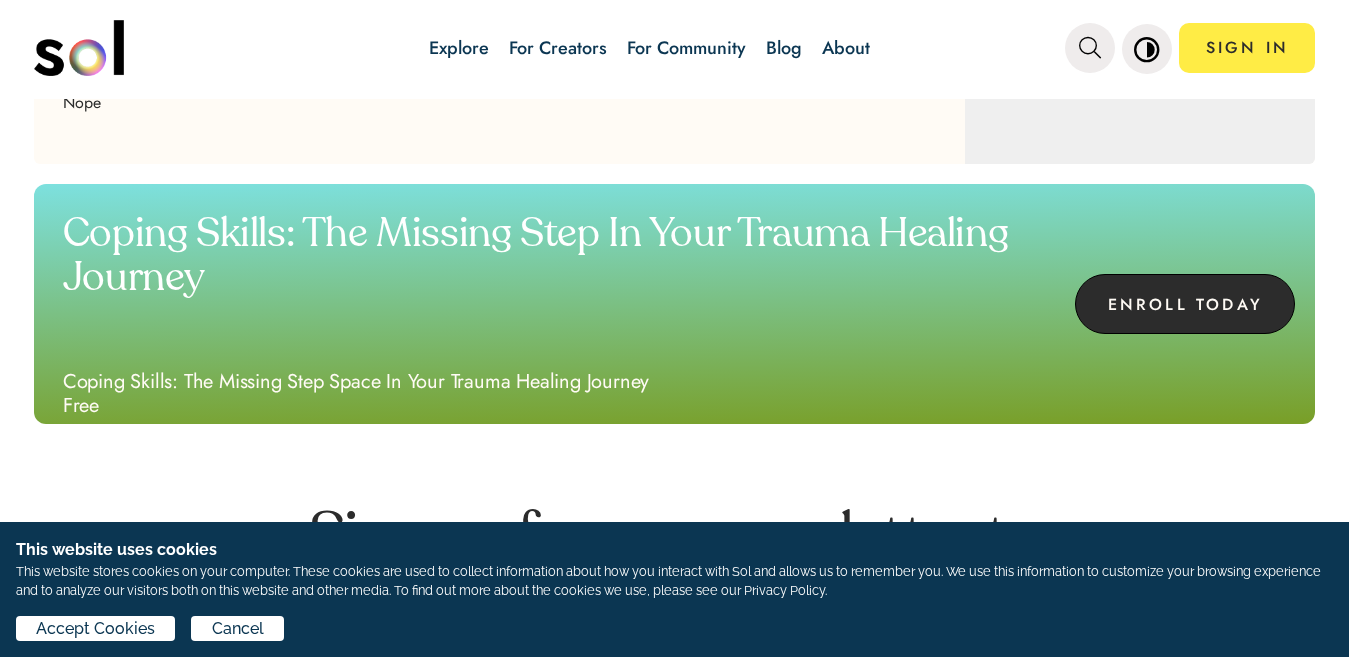 click on "ENROLL TODAY" at bounding box center (1185, 304) 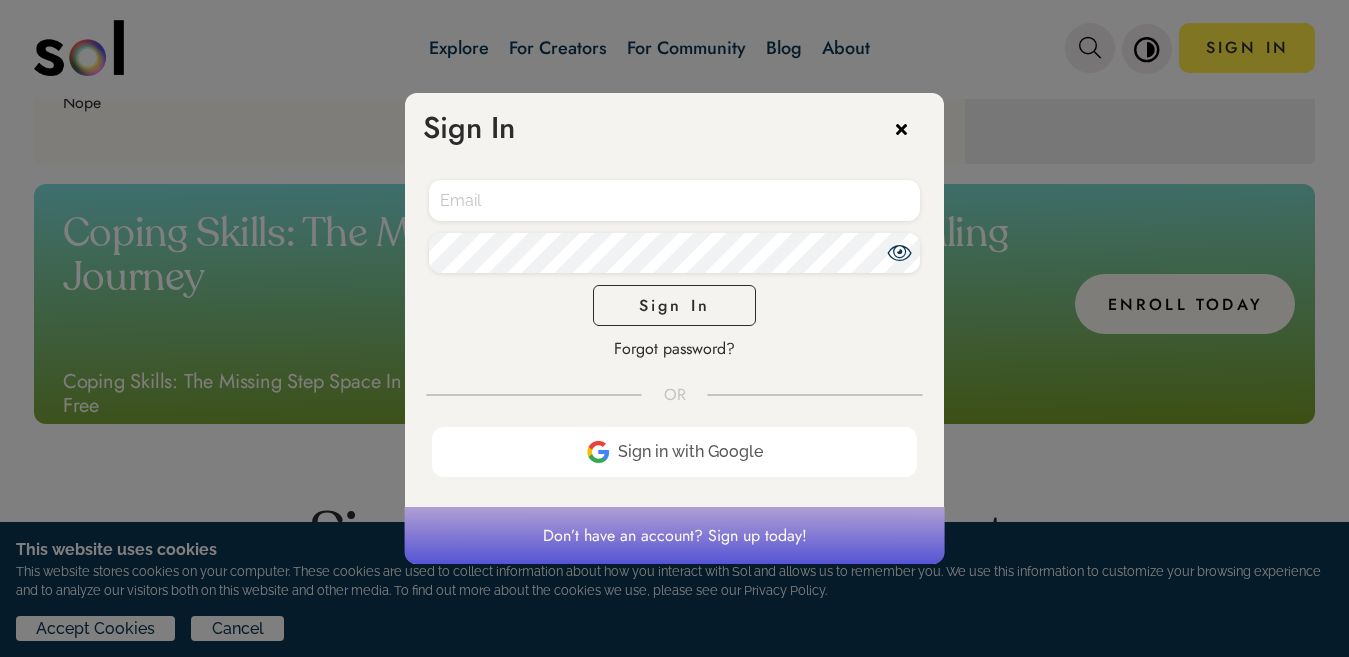 click at bounding box center [911, 126] 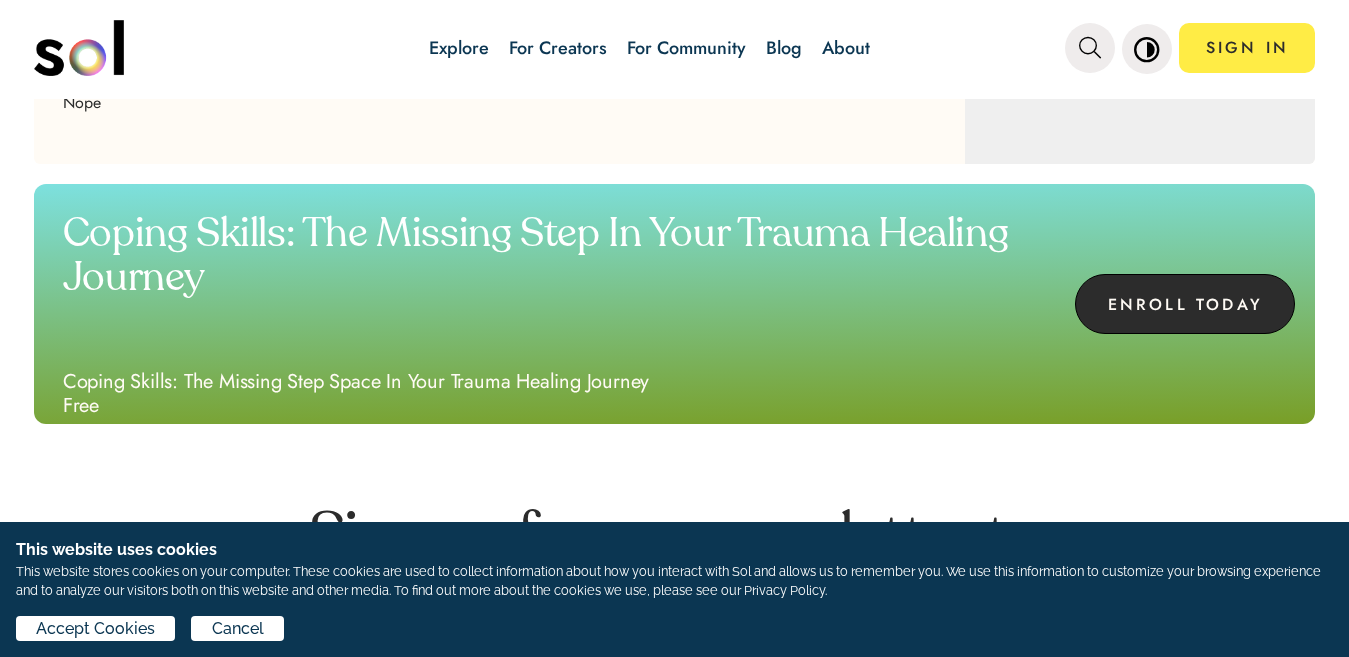 click on "ENROLL TODAY" at bounding box center [1185, 304] 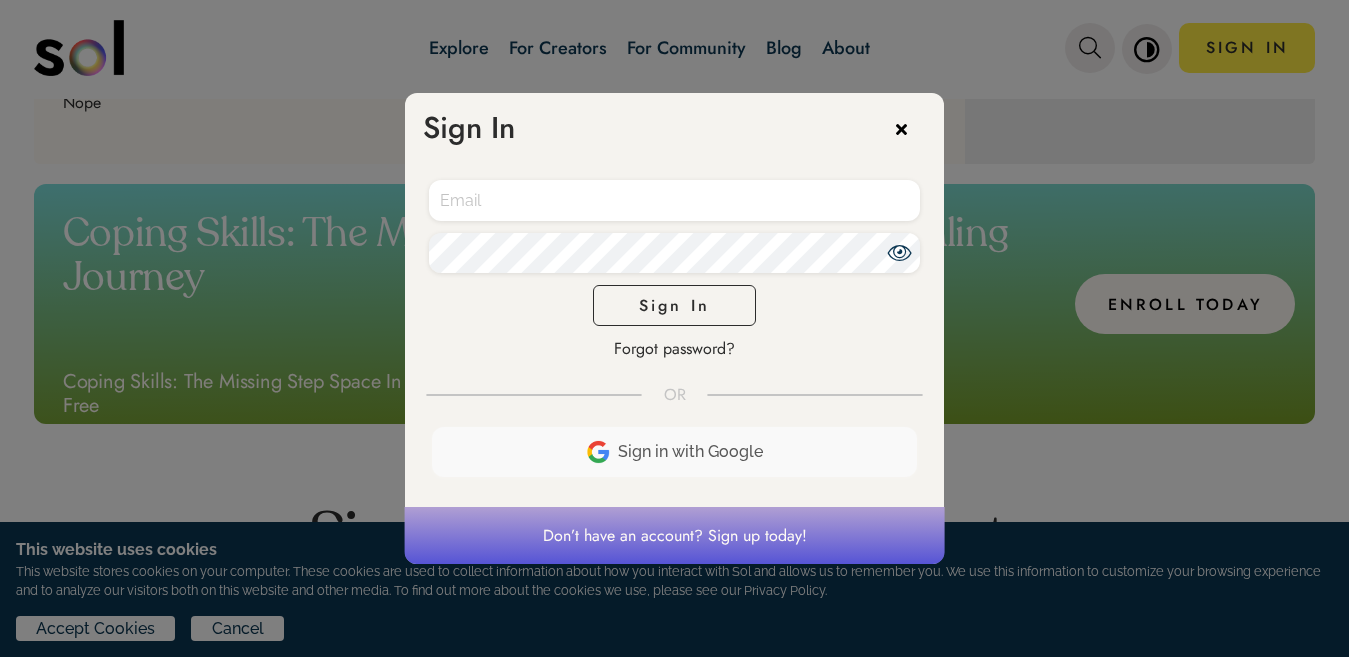 click on "Sign in with Google" at bounding box center [675, 452] 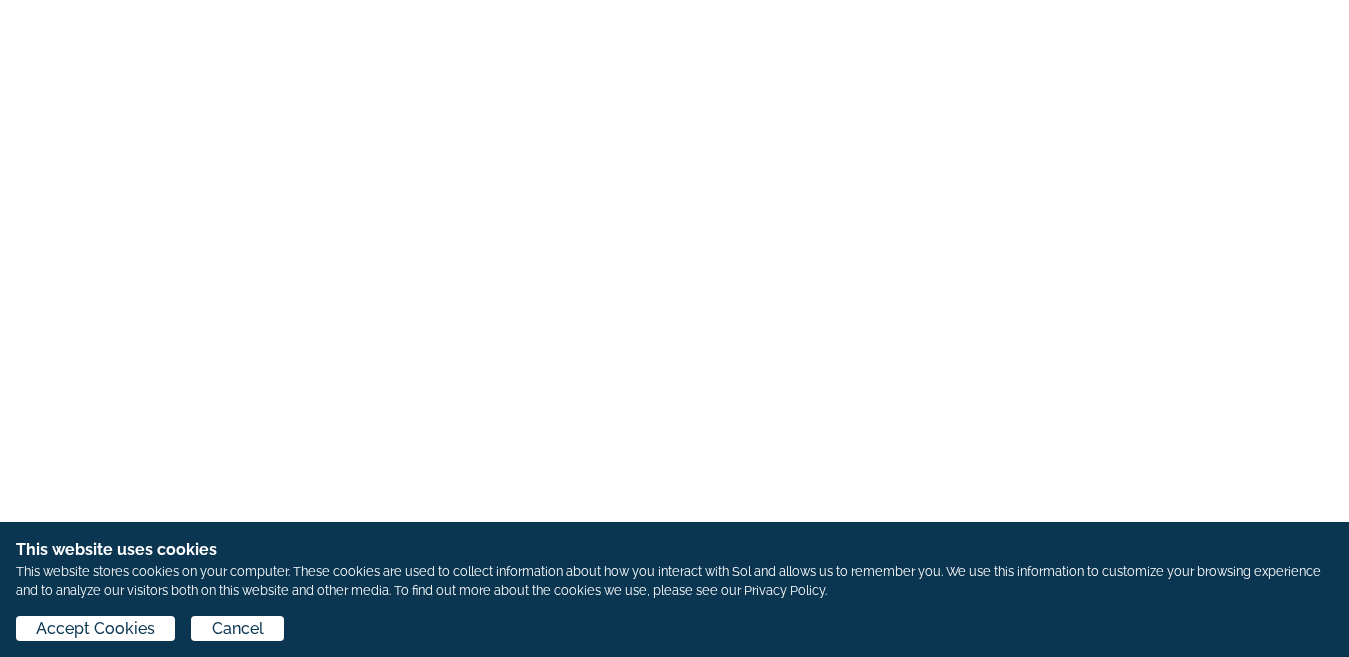 scroll, scrollTop: 0, scrollLeft: 0, axis: both 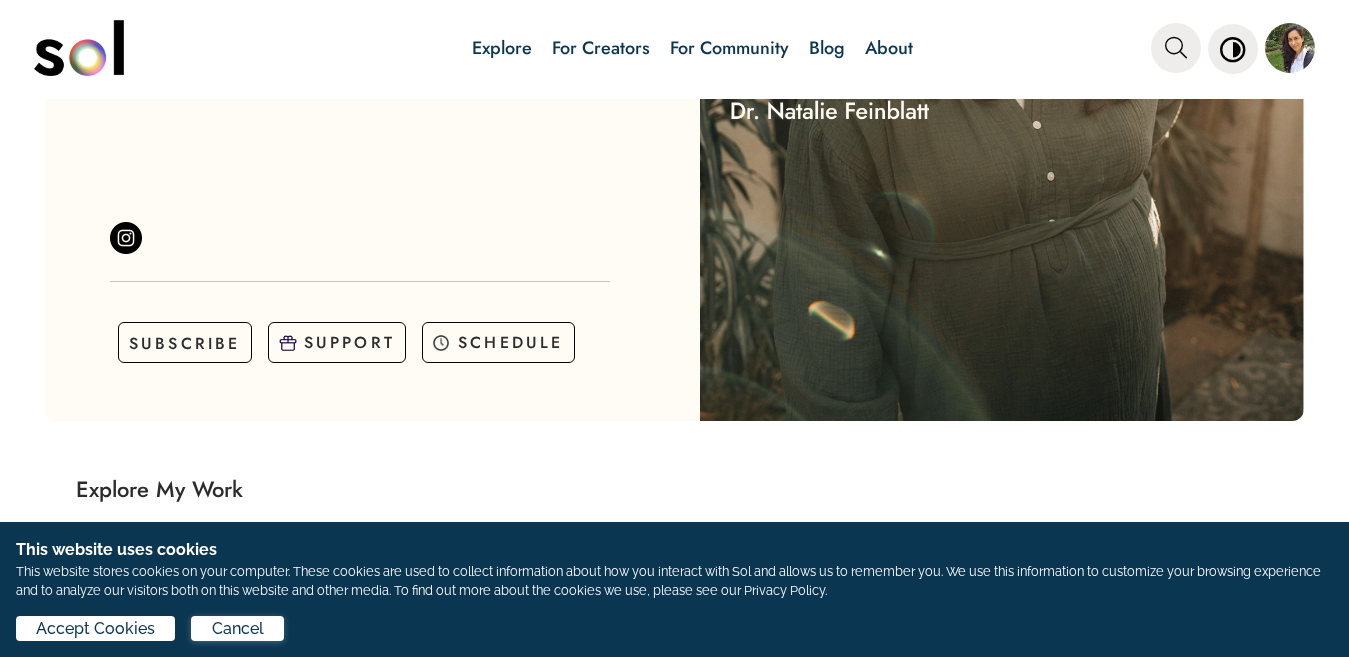 drag, startPoint x: 226, startPoint y: 627, endPoint x: 371, endPoint y: 475, distance: 210.06903 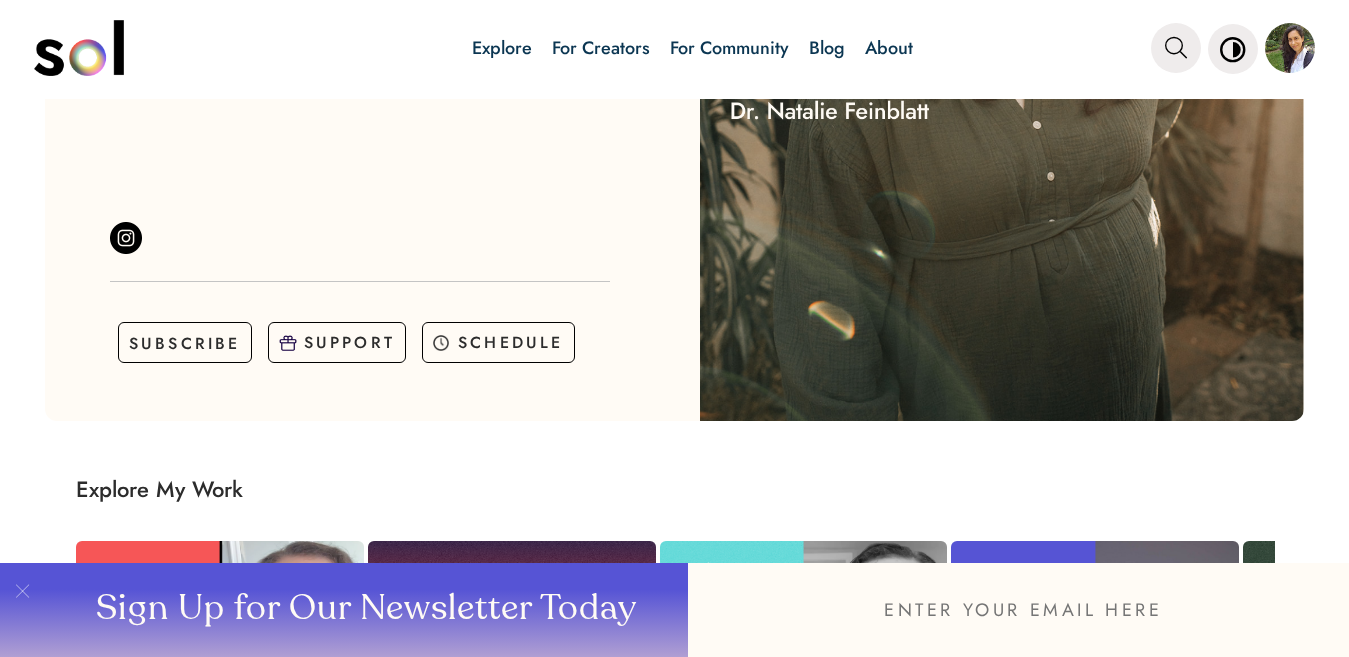 click on "╳" at bounding box center [20, 610] 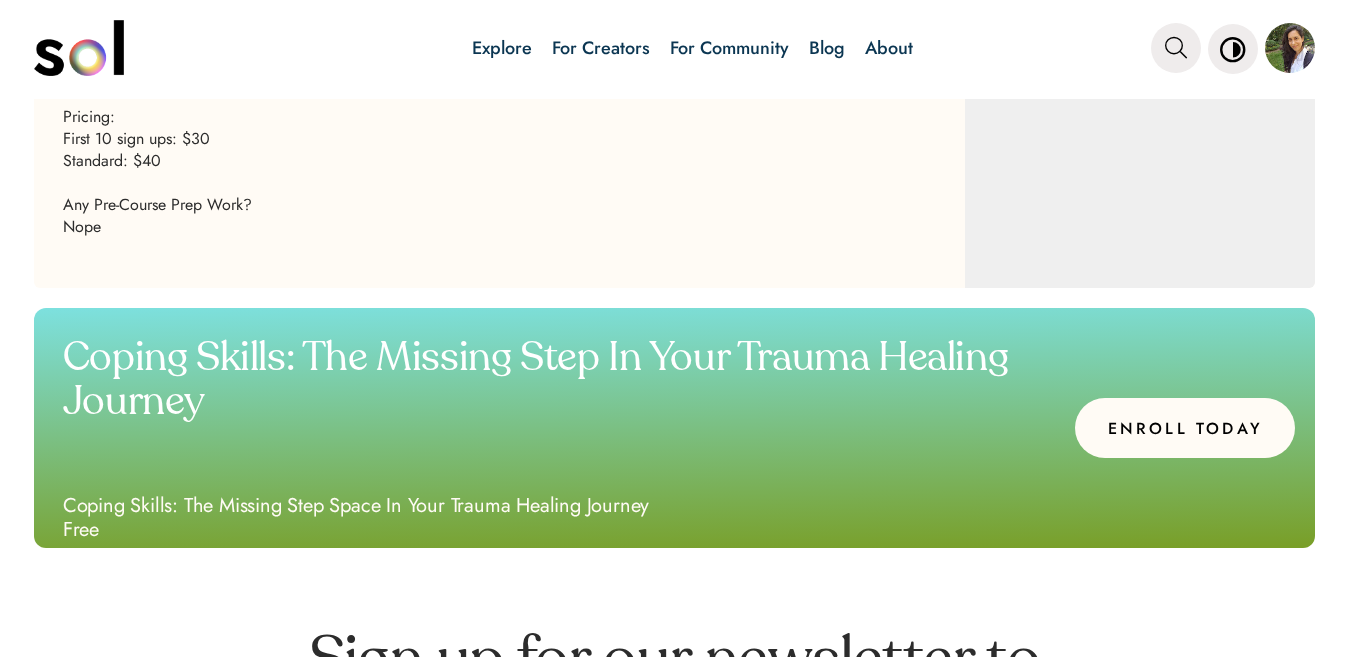 scroll, scrollTop: 2000, scrollLeft: 0, axis: vertical 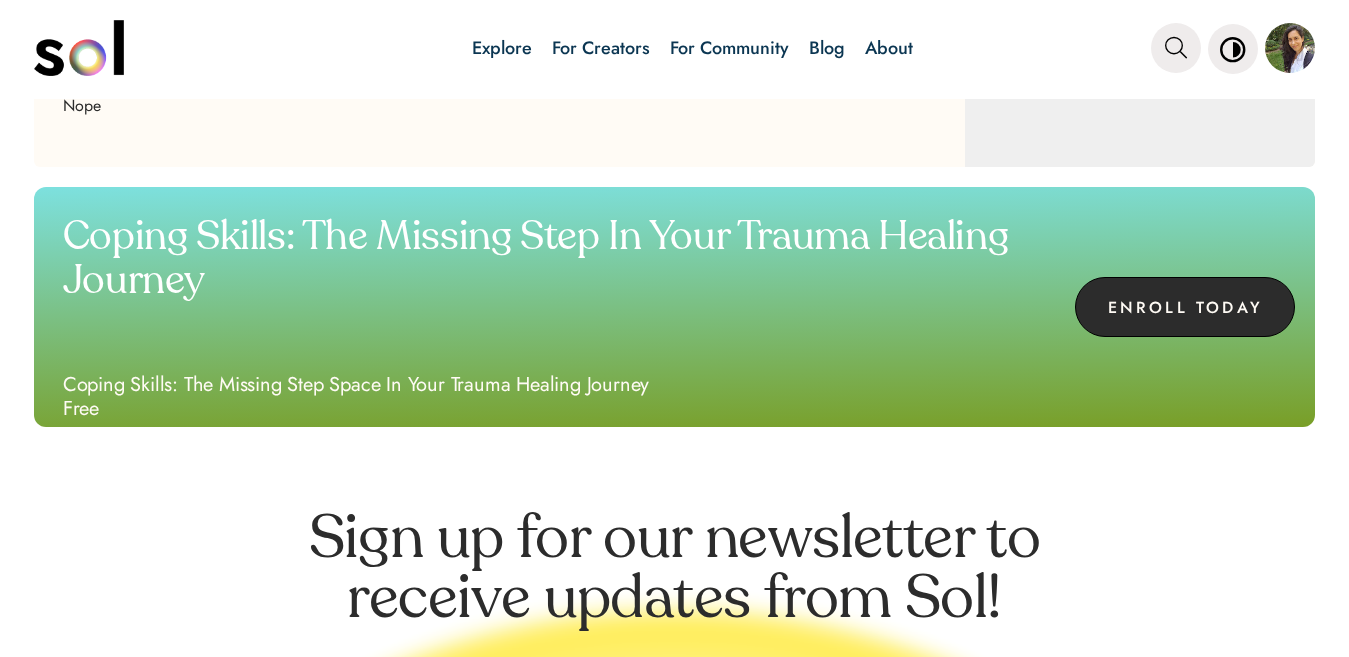 click on "ENROLL TODAY" at bounding box center [1185, 307] 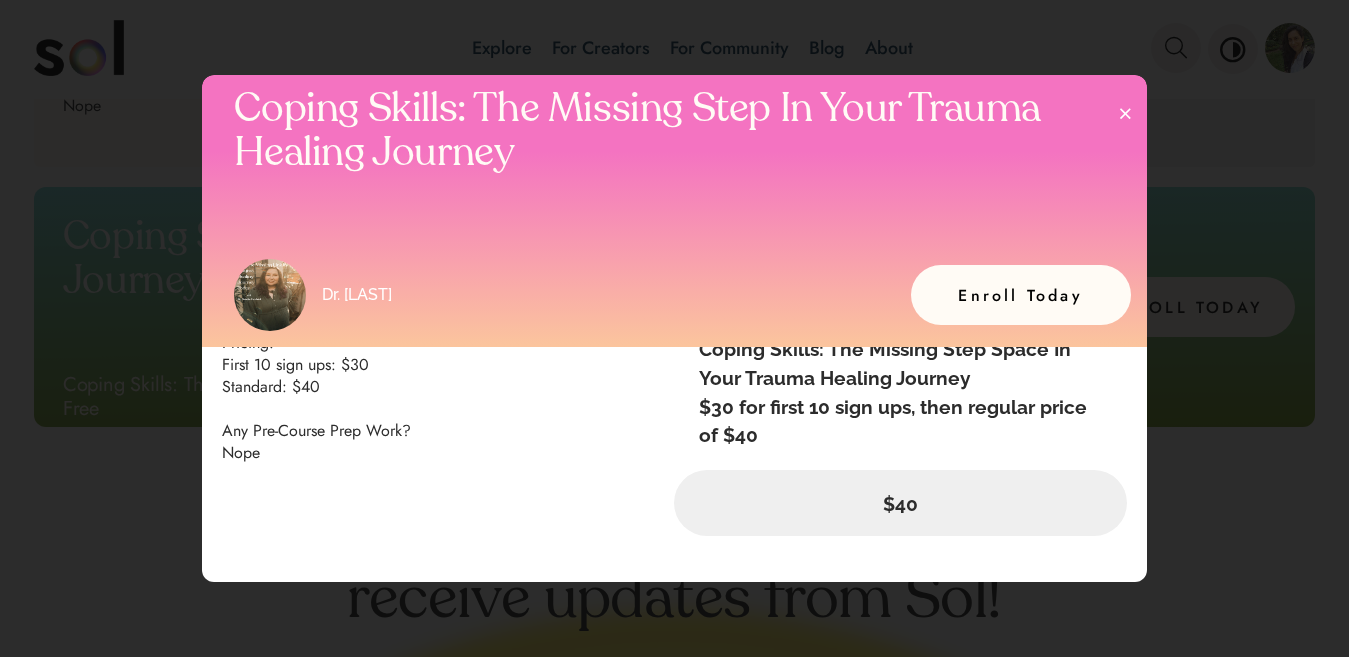 scroll, scrollTop: 0, scrollLeft: 0, axis: both 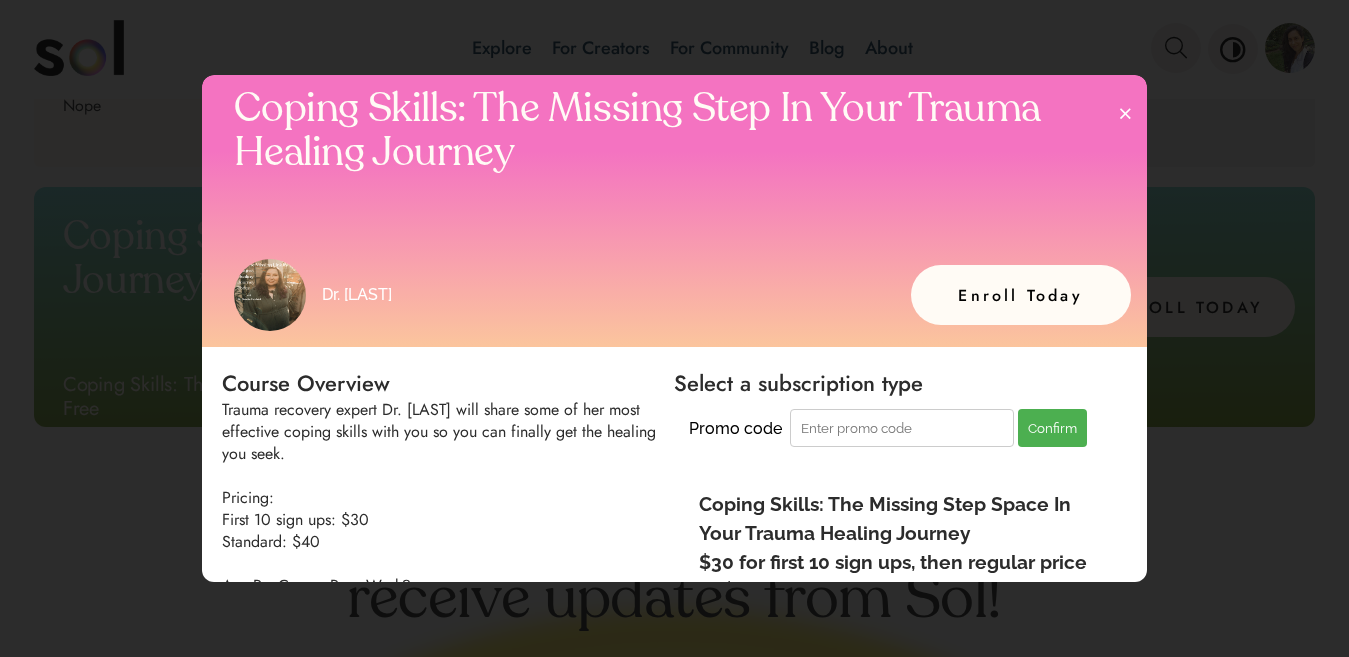 click at bounding box center (902, 428) 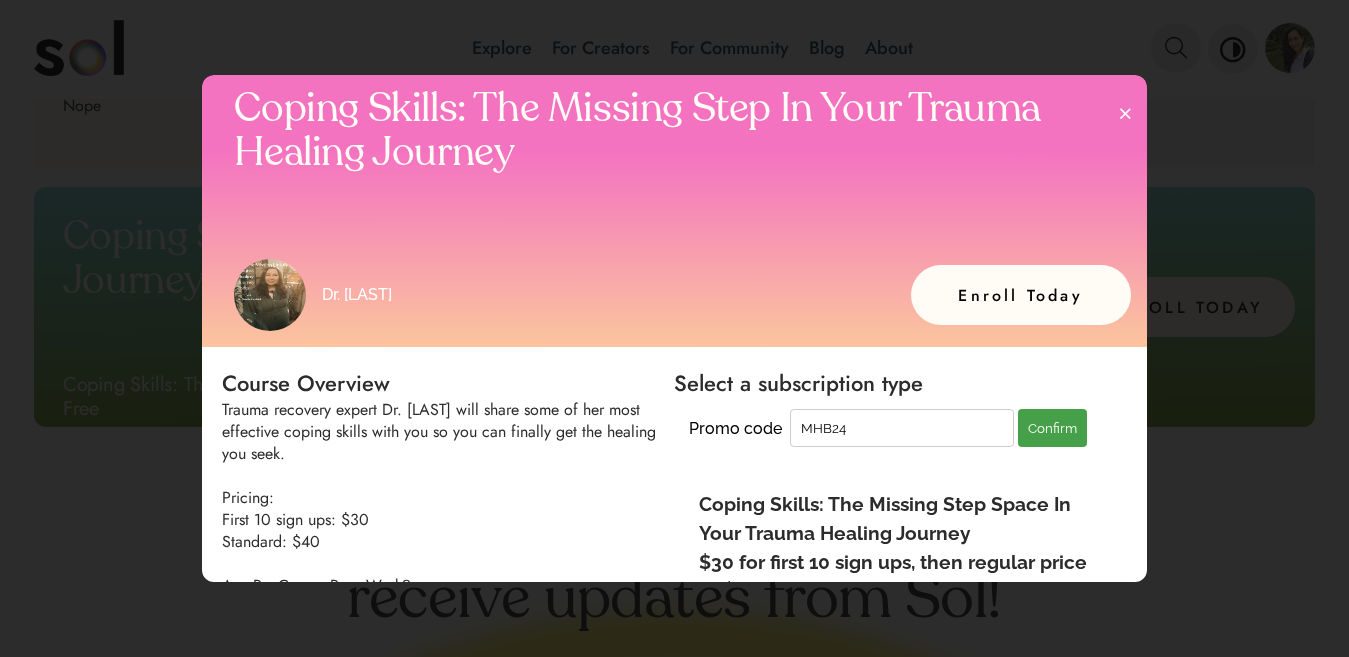 type on "MHB24" 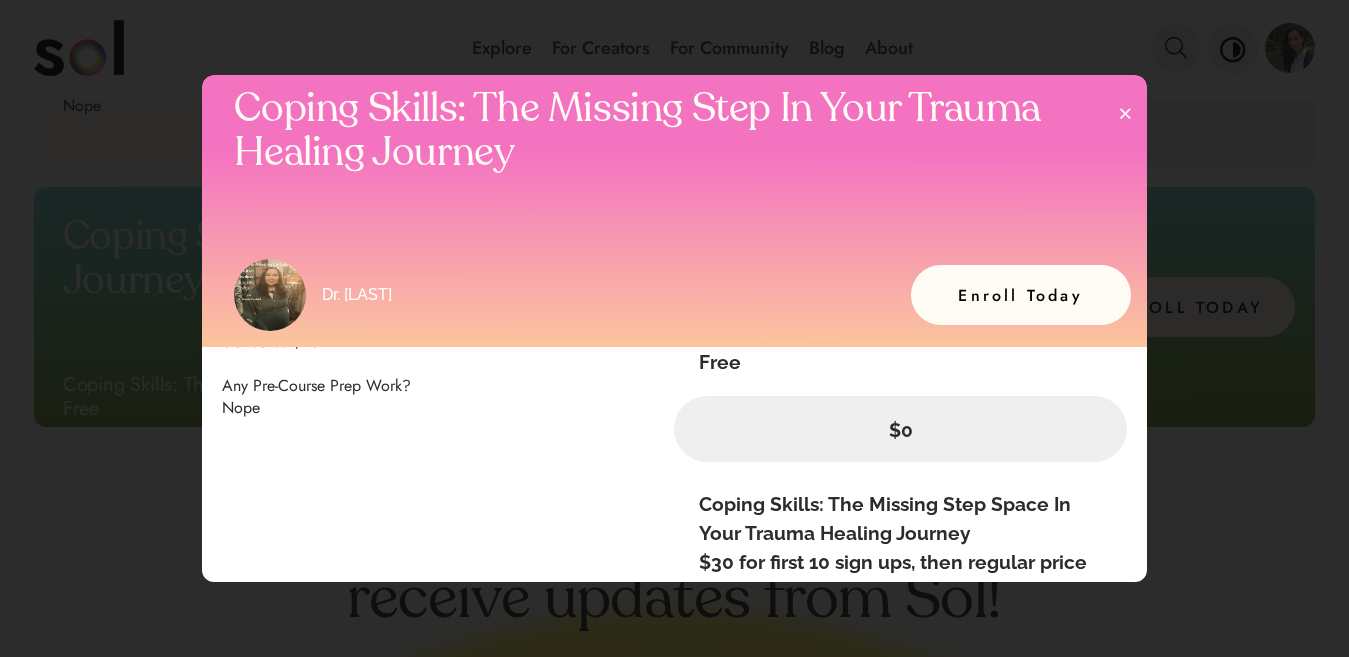 scroll, scrollTop: 100, scrollLeft: 0, axis: vertical 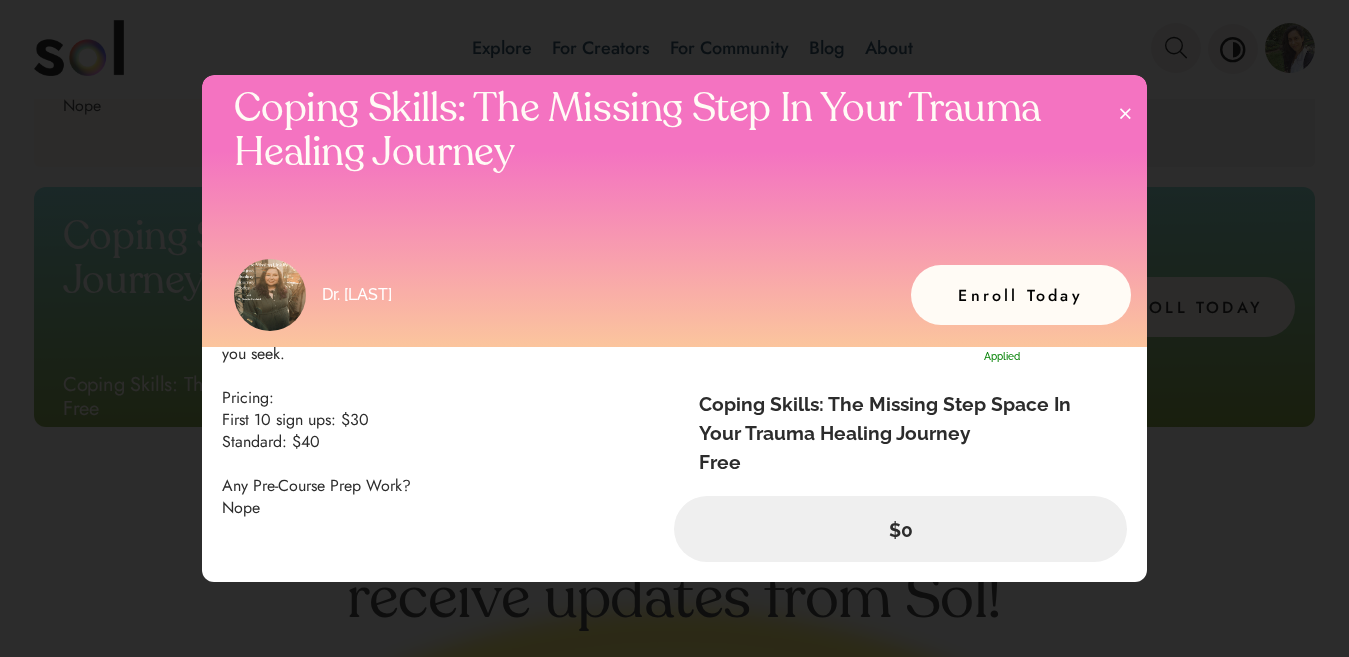 click on "$0" at bounding box center [900, 530] 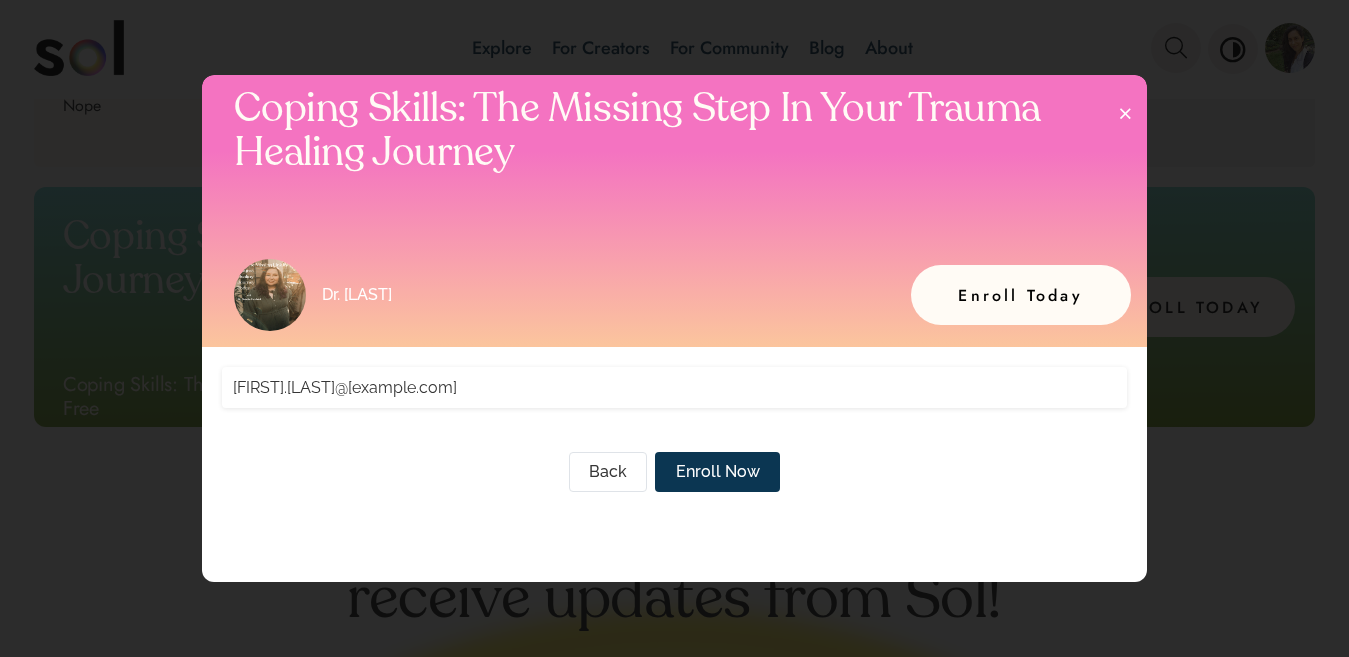 scroll, scrollTop: 0, scrollLeft: 0, axis: both 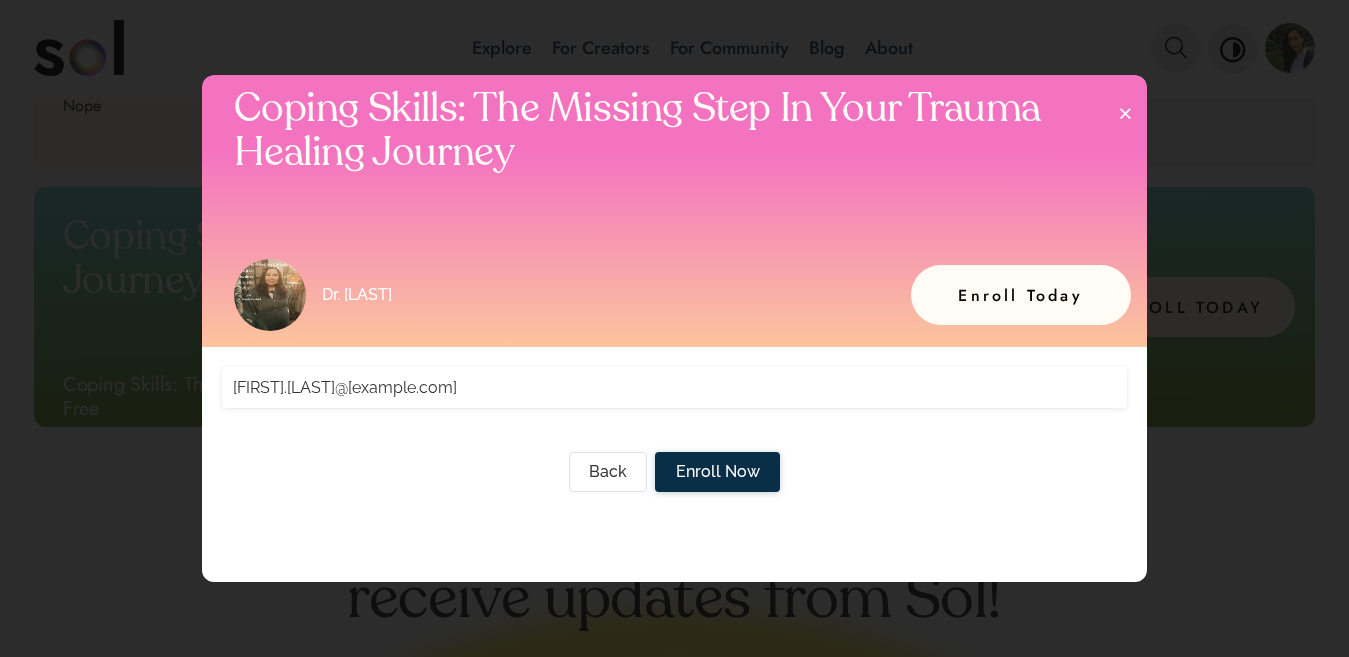 click on "Enroll Now" at bounding box center [718, 472] 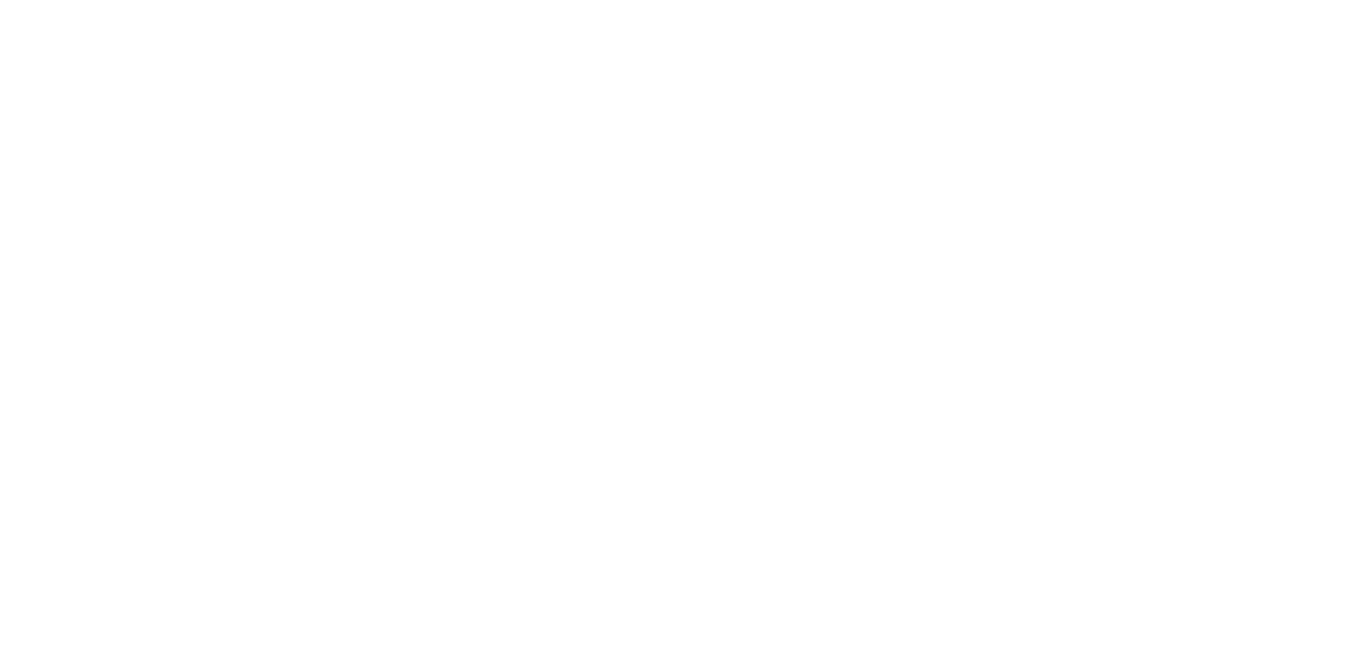 scroll, scrollTop: 0, scrollLeft: 0, axis: both 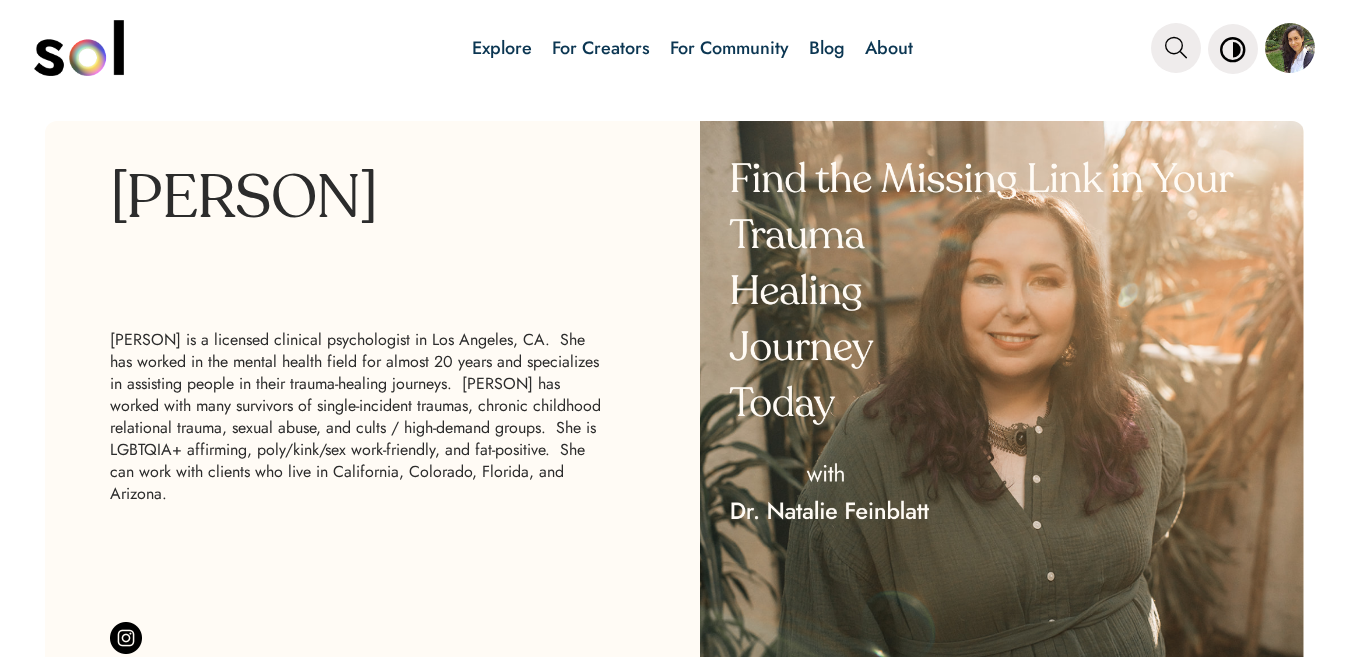click at bounding box center [1290, 48] 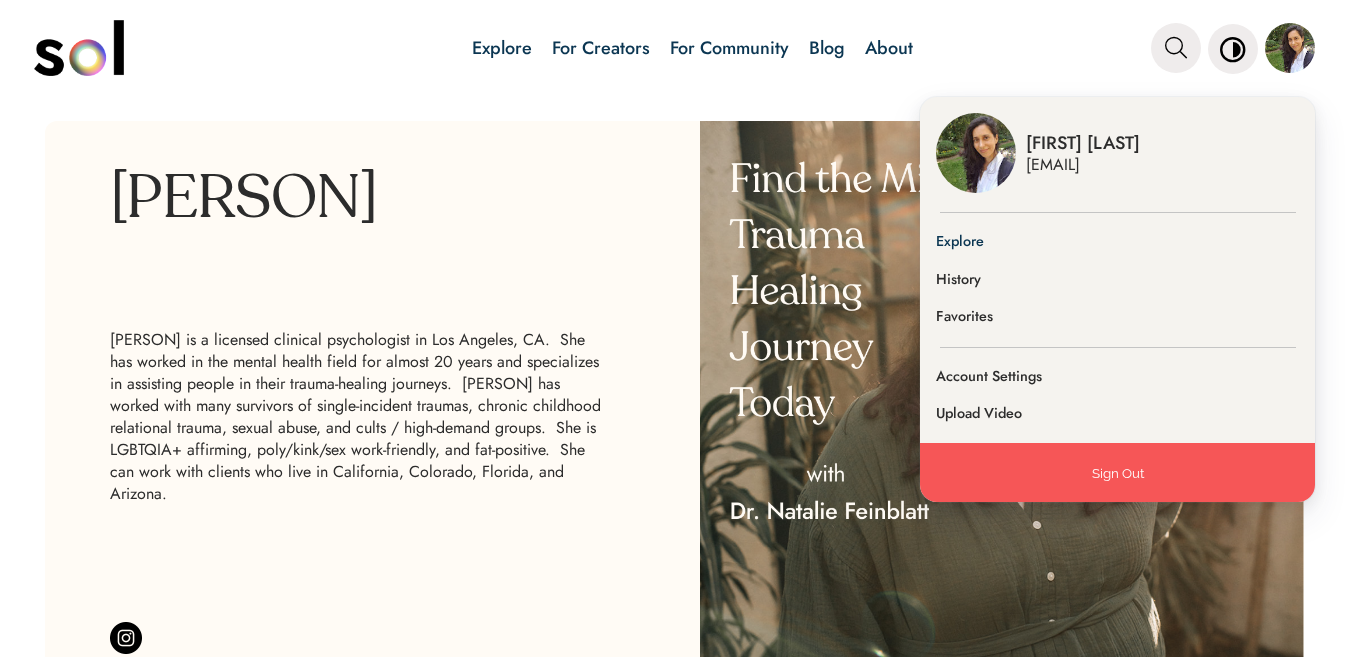 click on "Explore" at bounding box center [1117, 242] 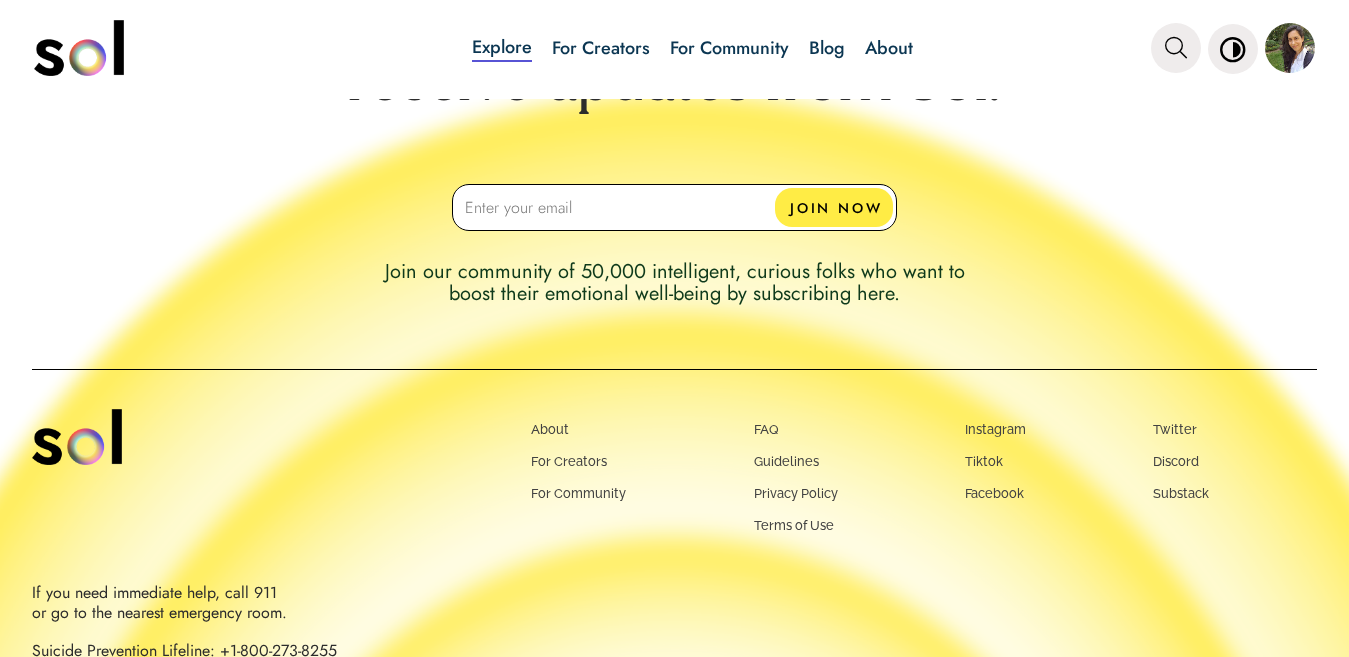 scroll, scrollTop: 3274, scrollLeft: 0, axis: vertical 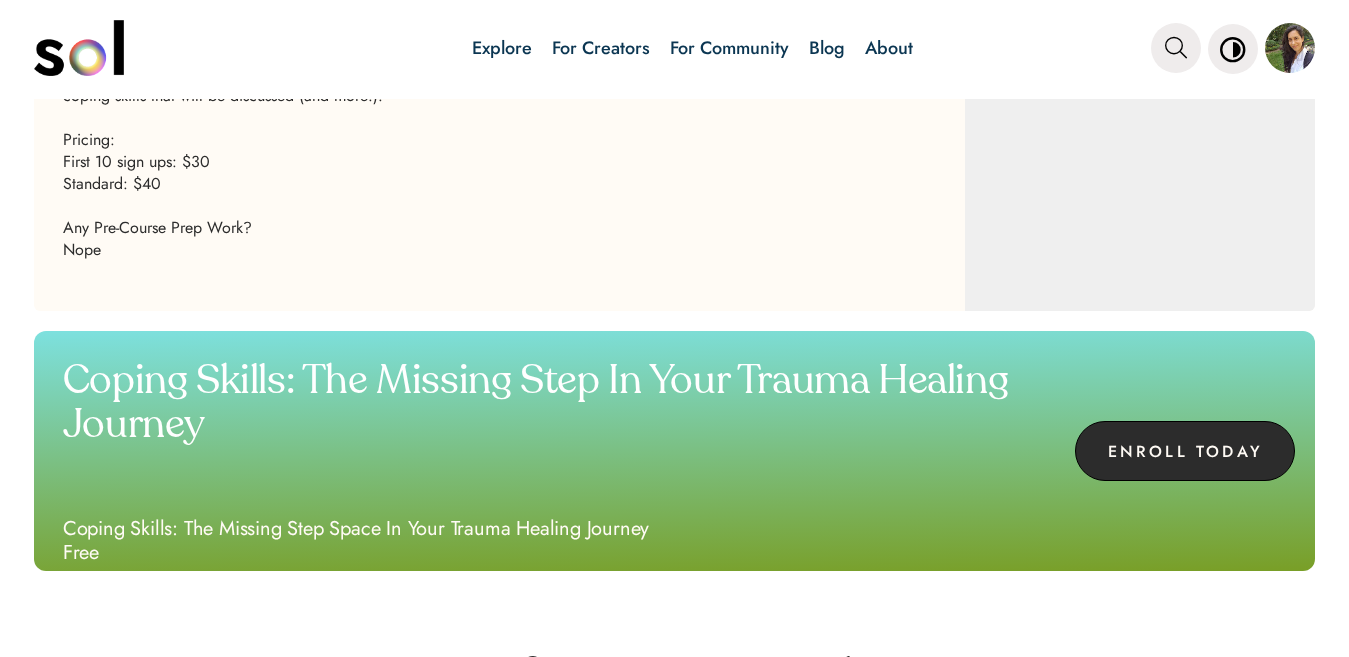 click on "ENROLL TODAY" at bounding box center (1185, 451) 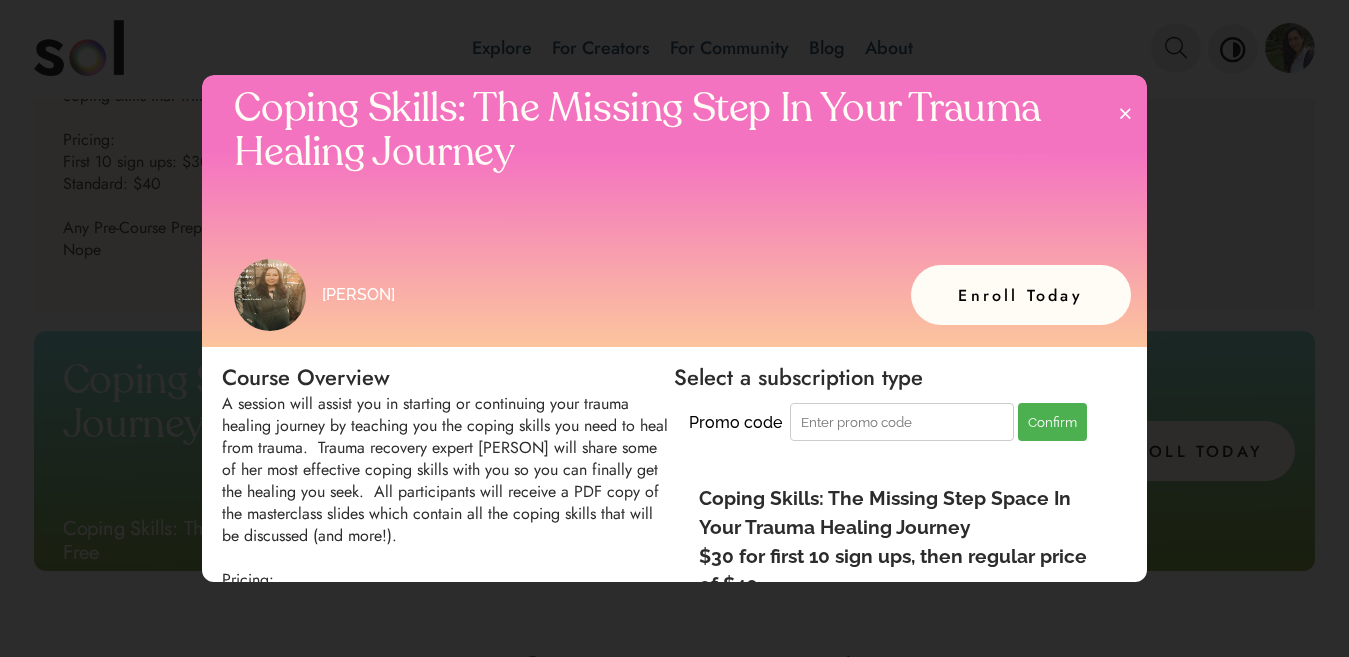 scroll, scrollTop: 0, scrollLeft: 0, axis: both 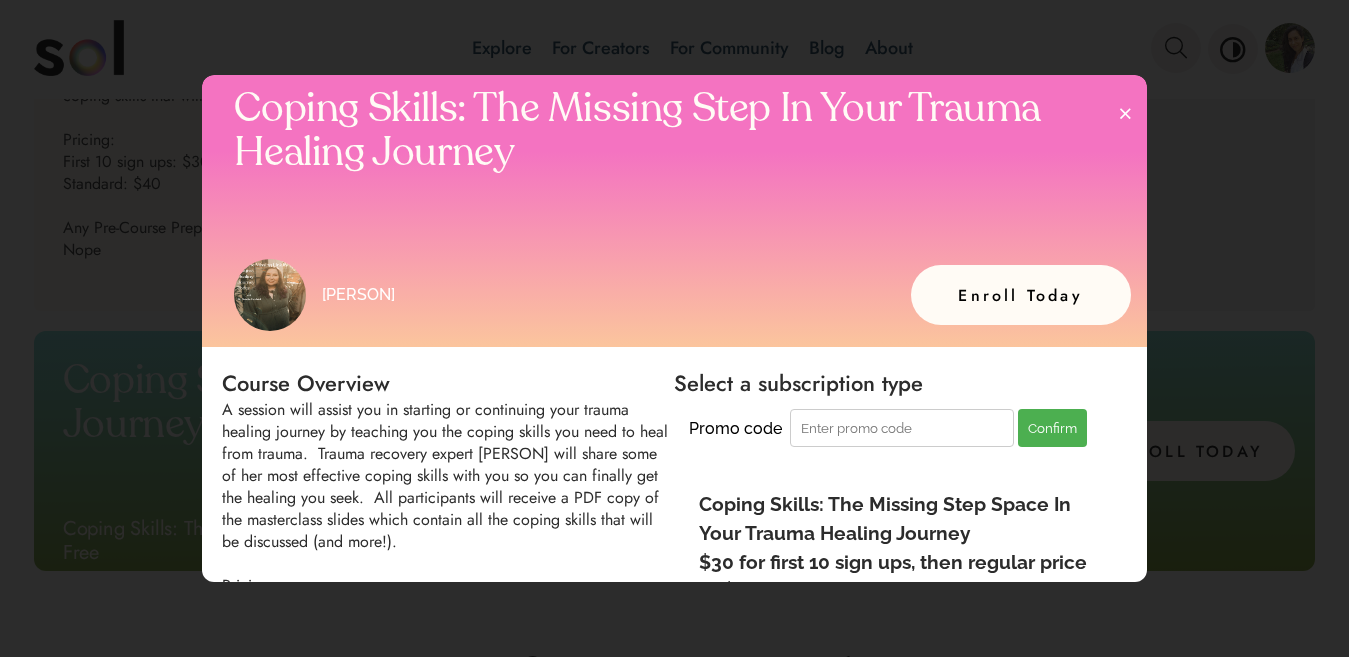 click at bounding box center (902, 428) 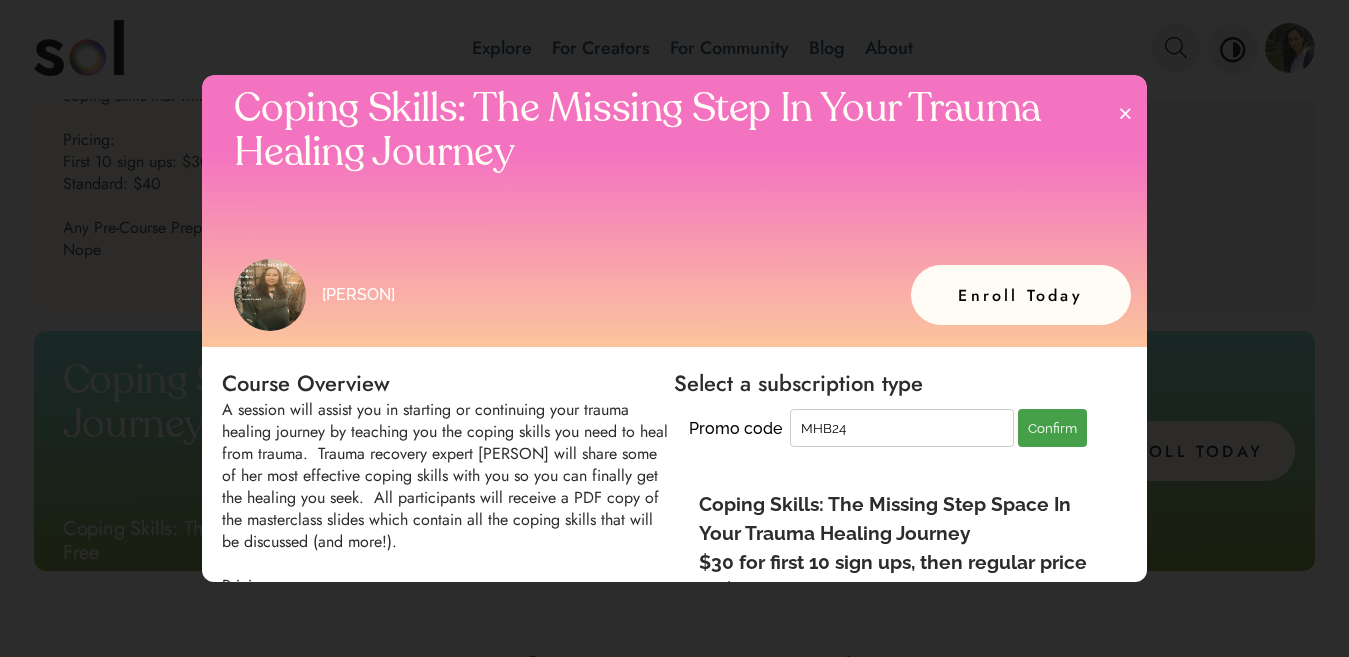 type on "MHB24" 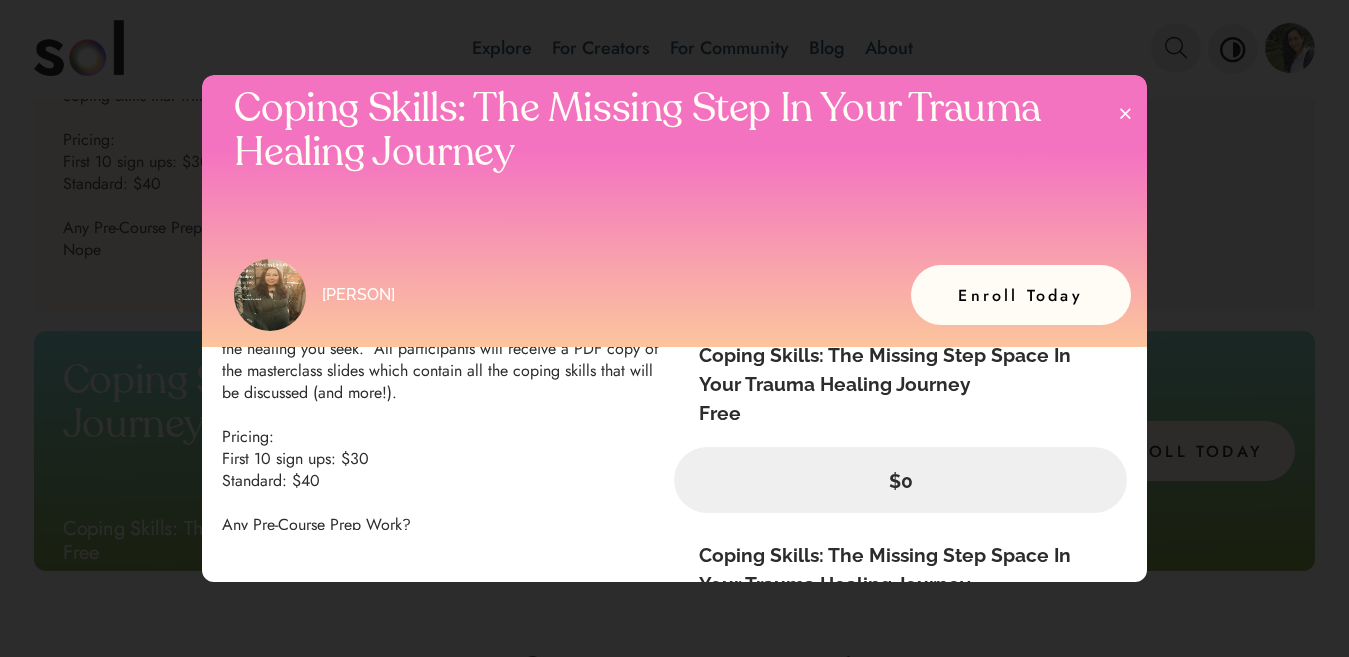 scroll, scrollTop: 118, scrollLeft: 0, axis: vertical 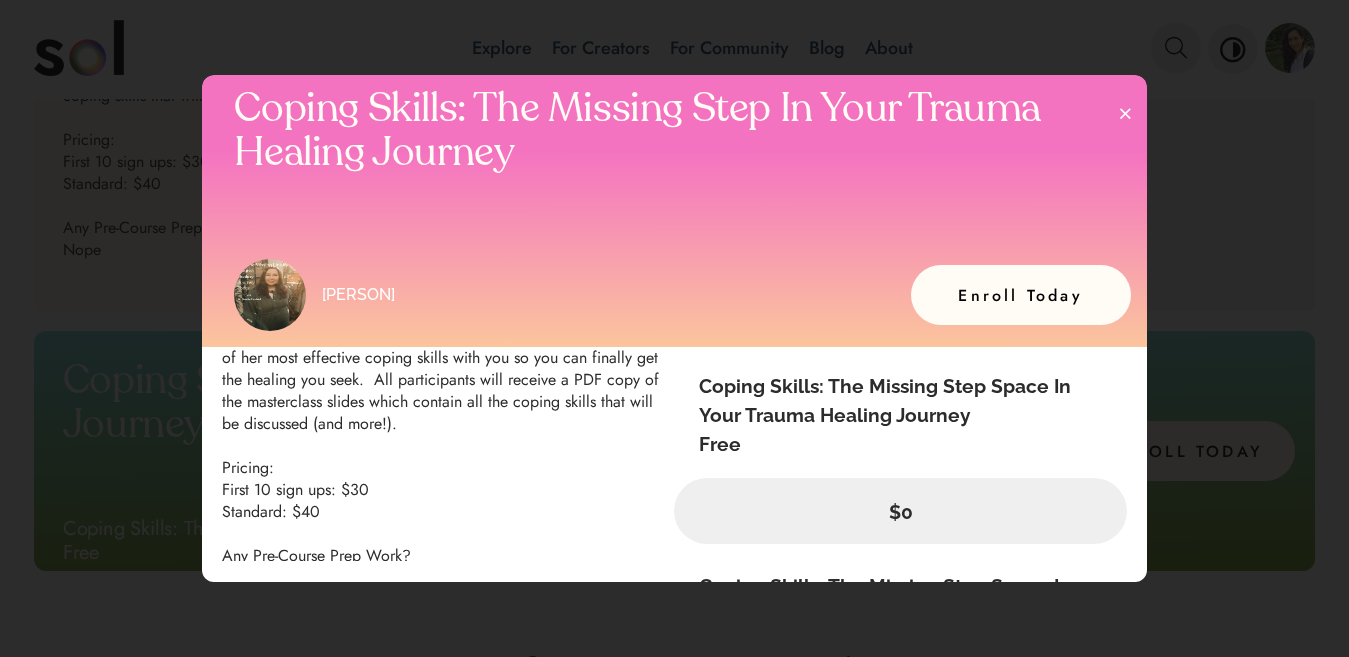 click on "$0" at bounding box center (900, 511) 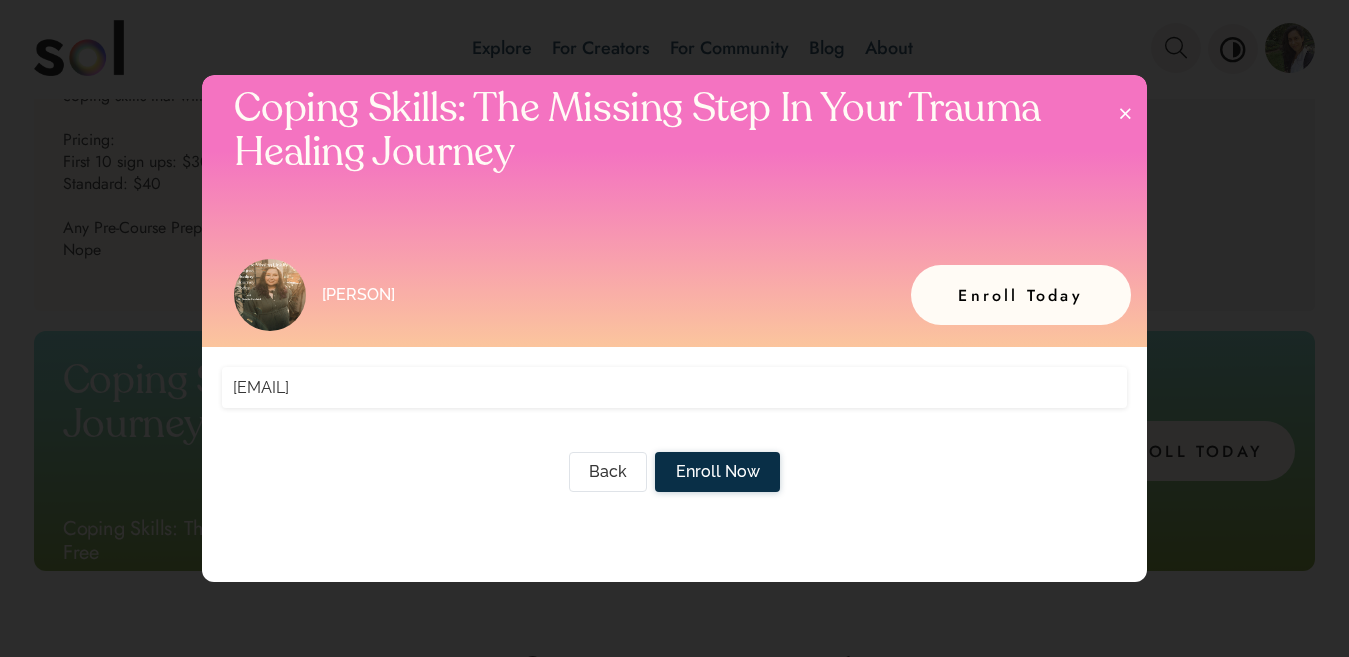 click on "Enroll Now" at bounding box center (718, 472) 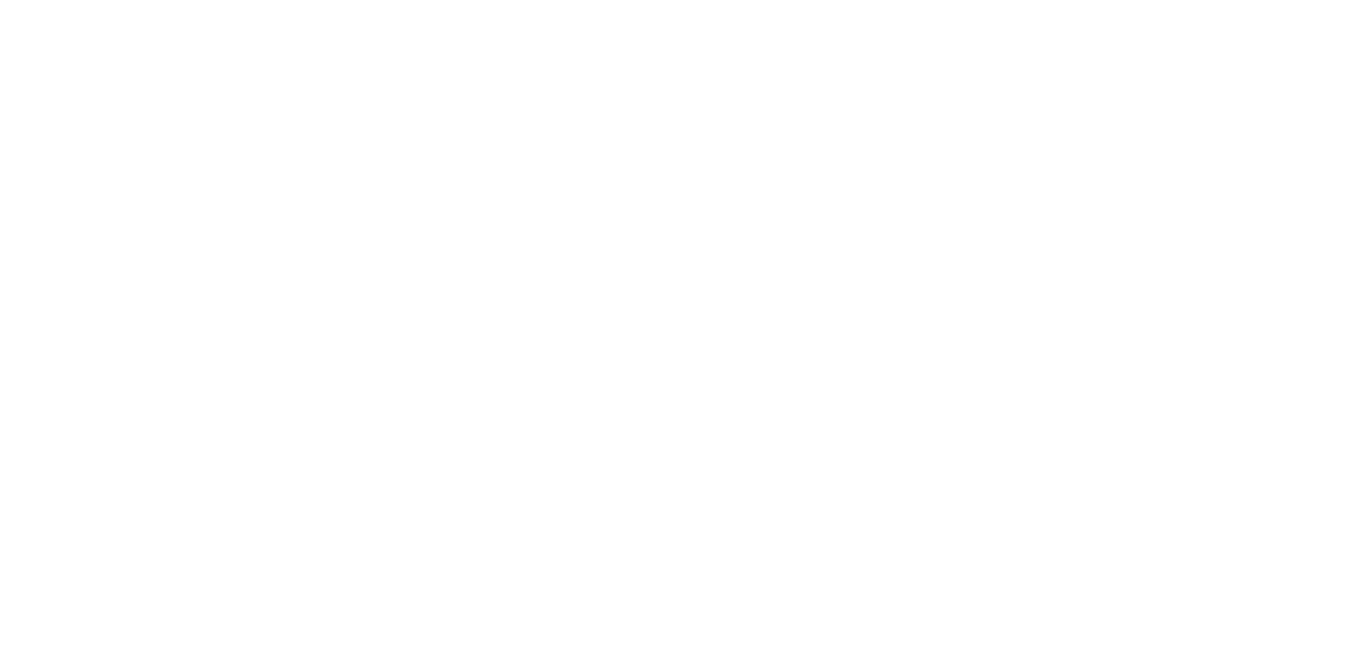 scroll, scrollTop: 0, scrollLeft: 0, axis: both 